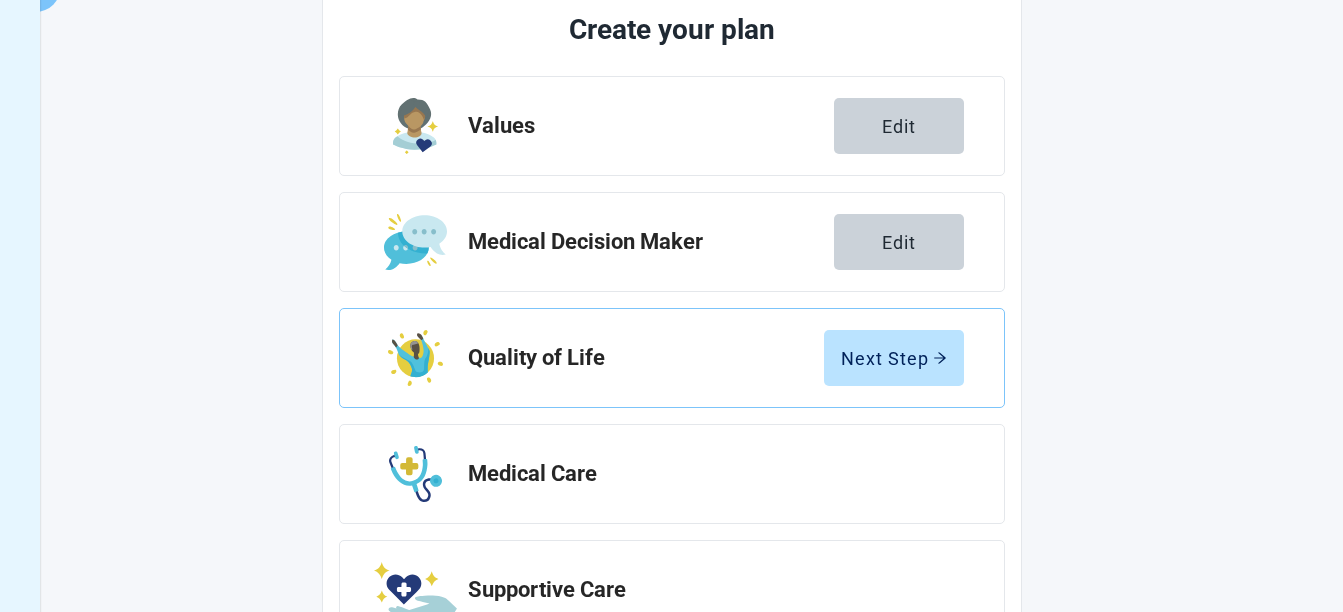 scroll, scrollTop: 0, scrollLeft: 0, axis: both 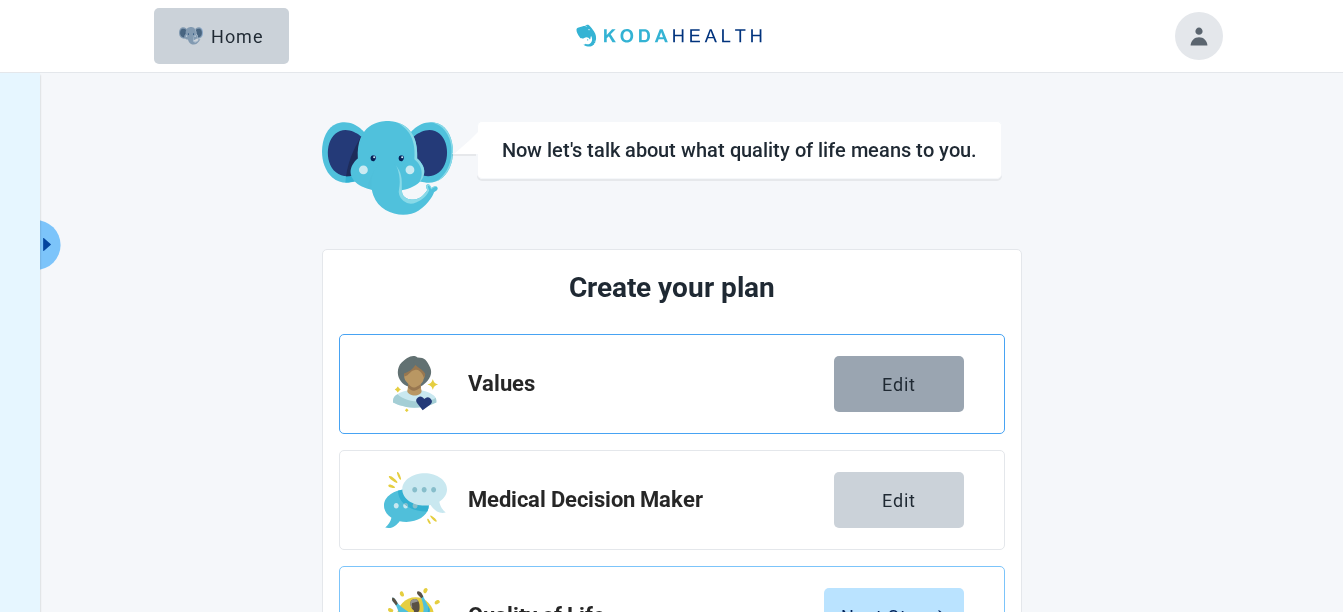 click on "Edit" at bounding box center (899, 384) 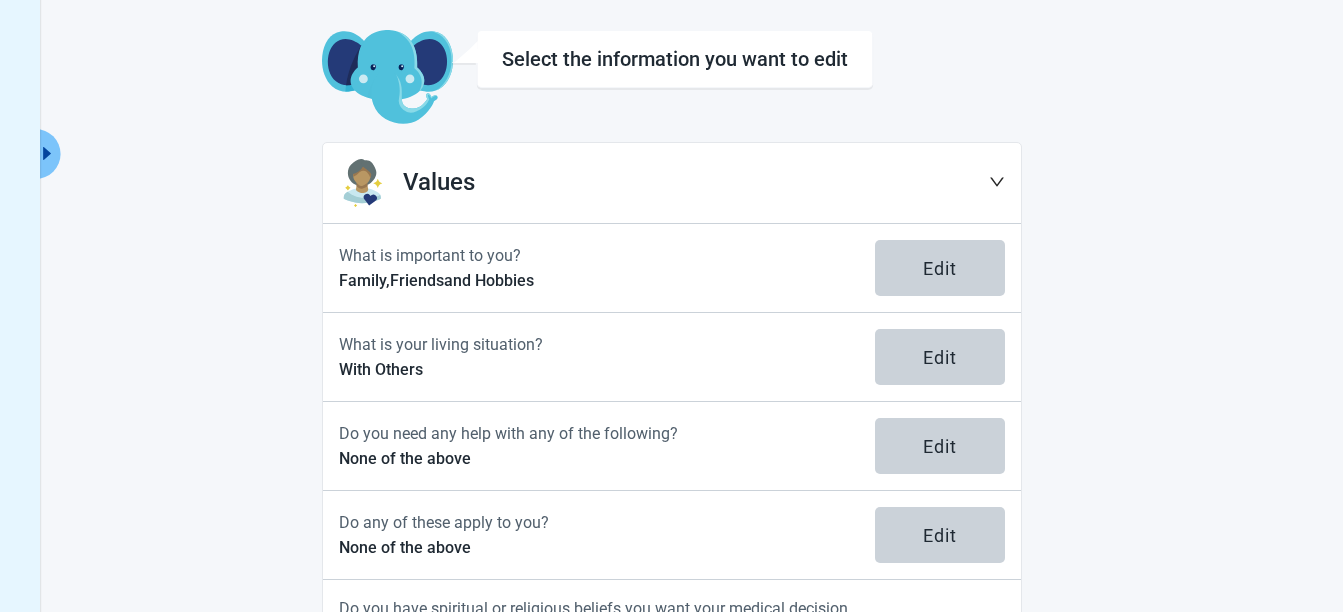 scroll, scrollTop: 0, scrollLeft: 0, axis: both 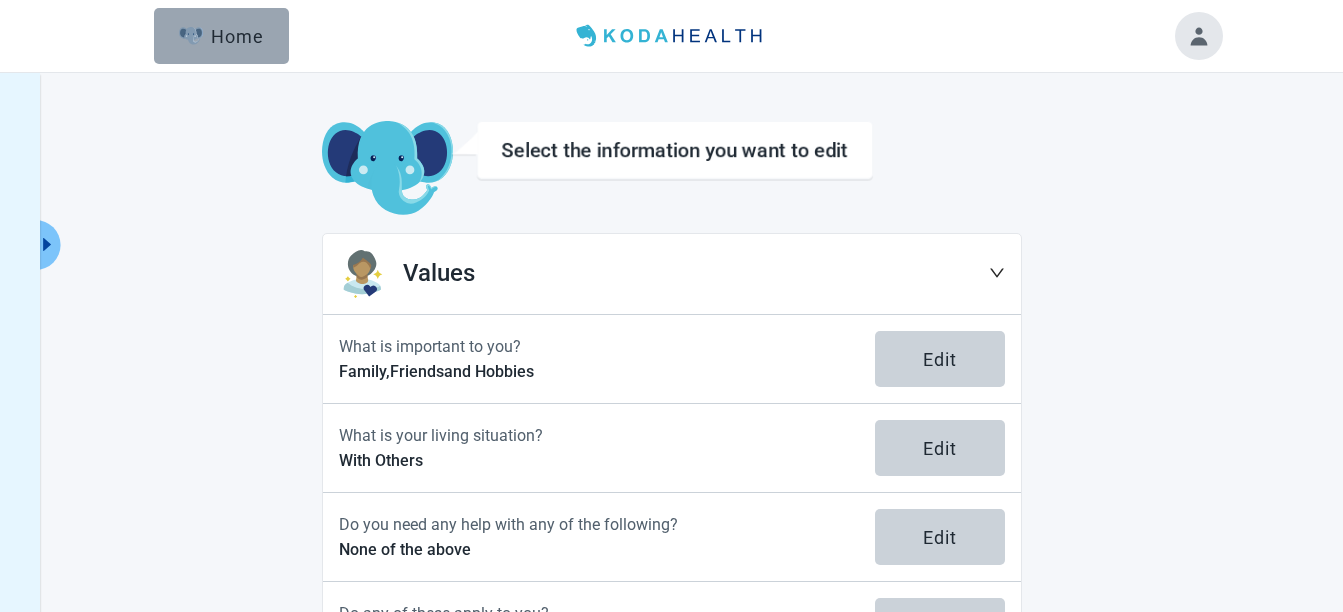 click on "Home" at bounding box center [222, 36] 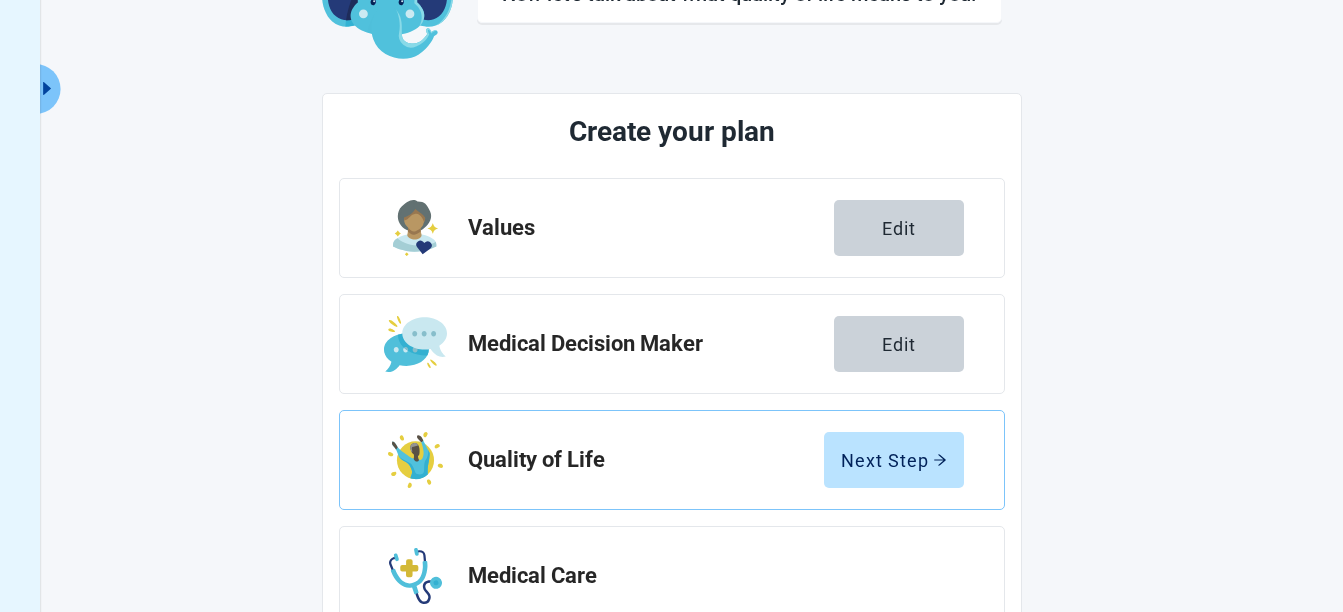 scroll, scrollTop: 300, scrollLeft: 0, axis: vertical 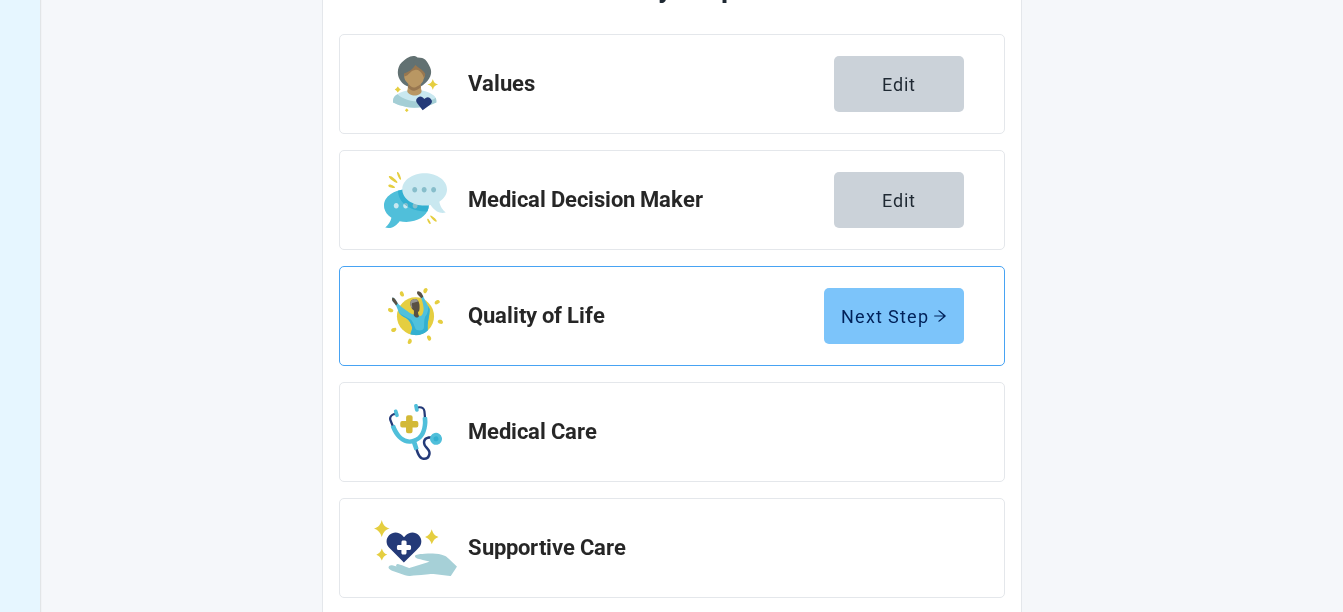 click on "Next Step" at bounding box center (894, 316) 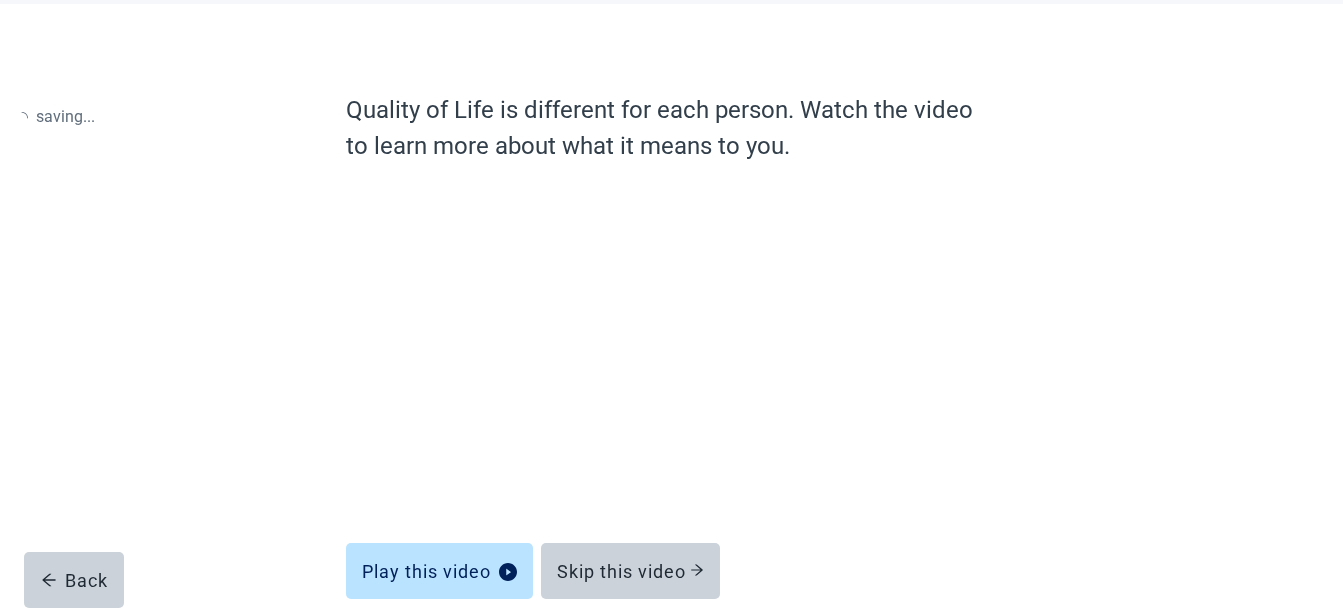 scroll, scrollTop: 114, scrollLeft: 0, axis: vertical 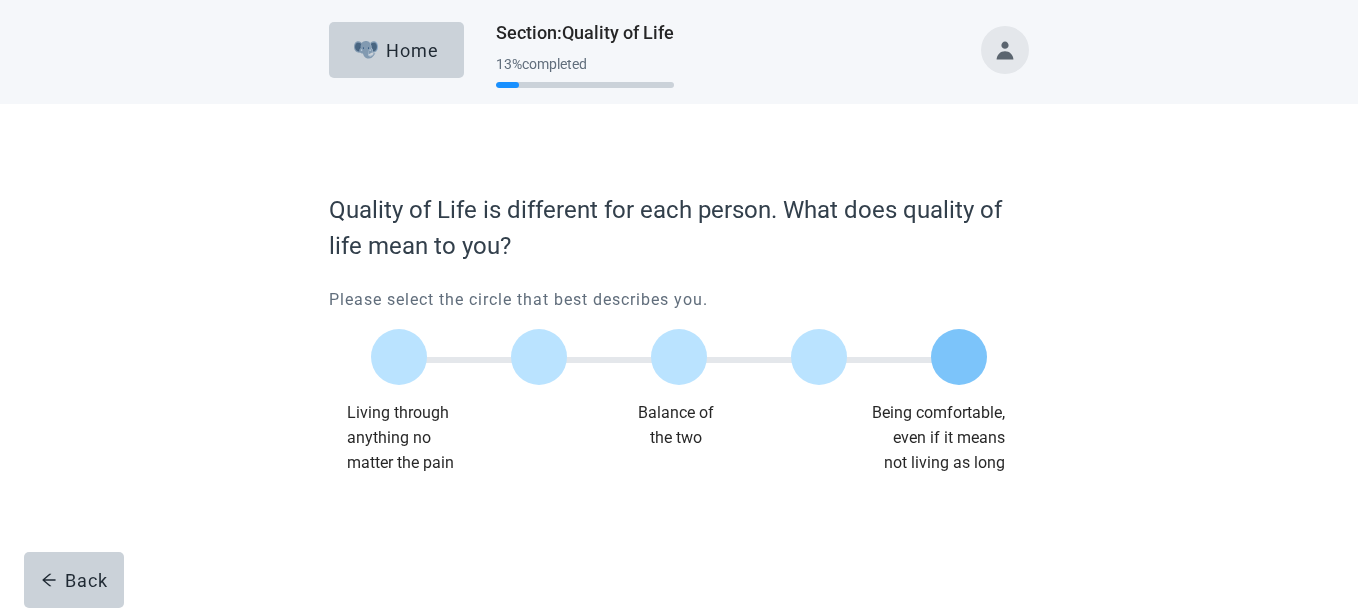 click at bounding box center (959, 357) 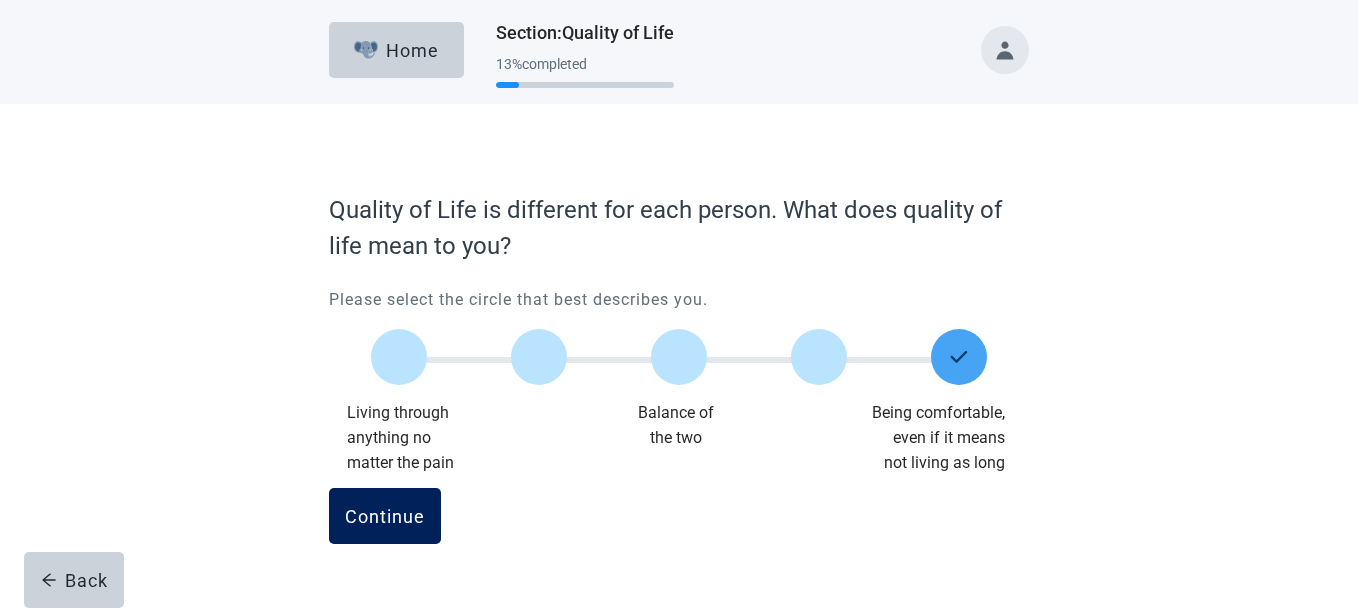 click on "Continue" at bounding box center (385, 516) 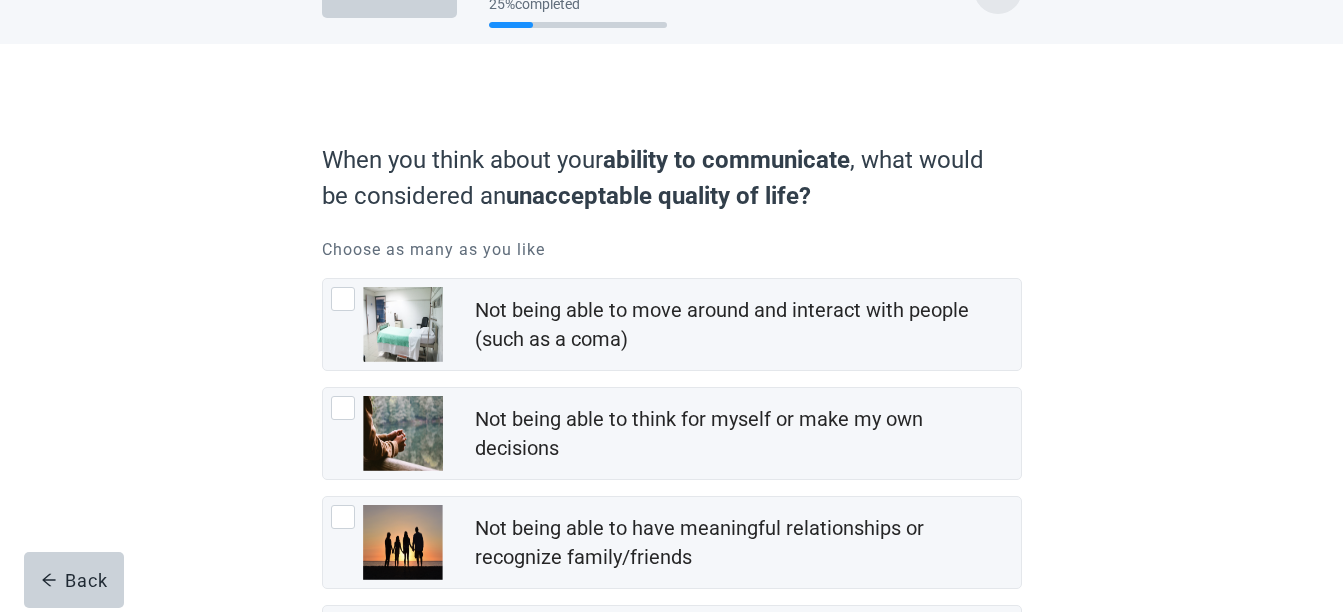 scroll, scrollTop: 100, scrollLeft: 0, axis: vertical 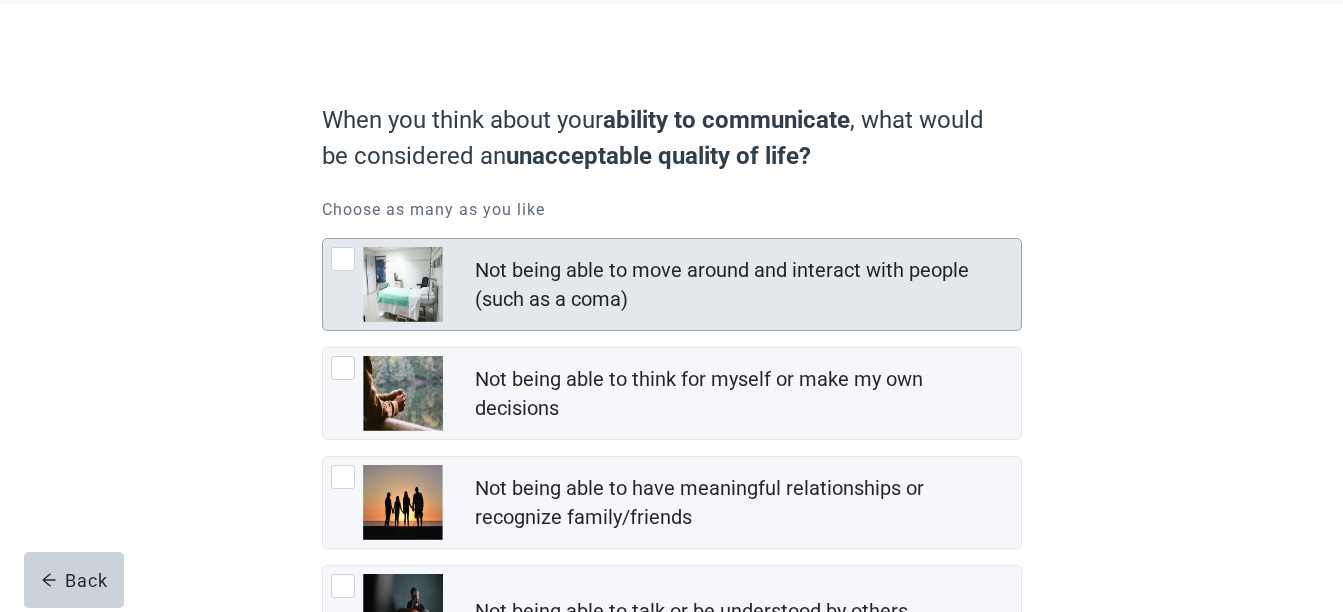 click at bounding box center [343, 259] 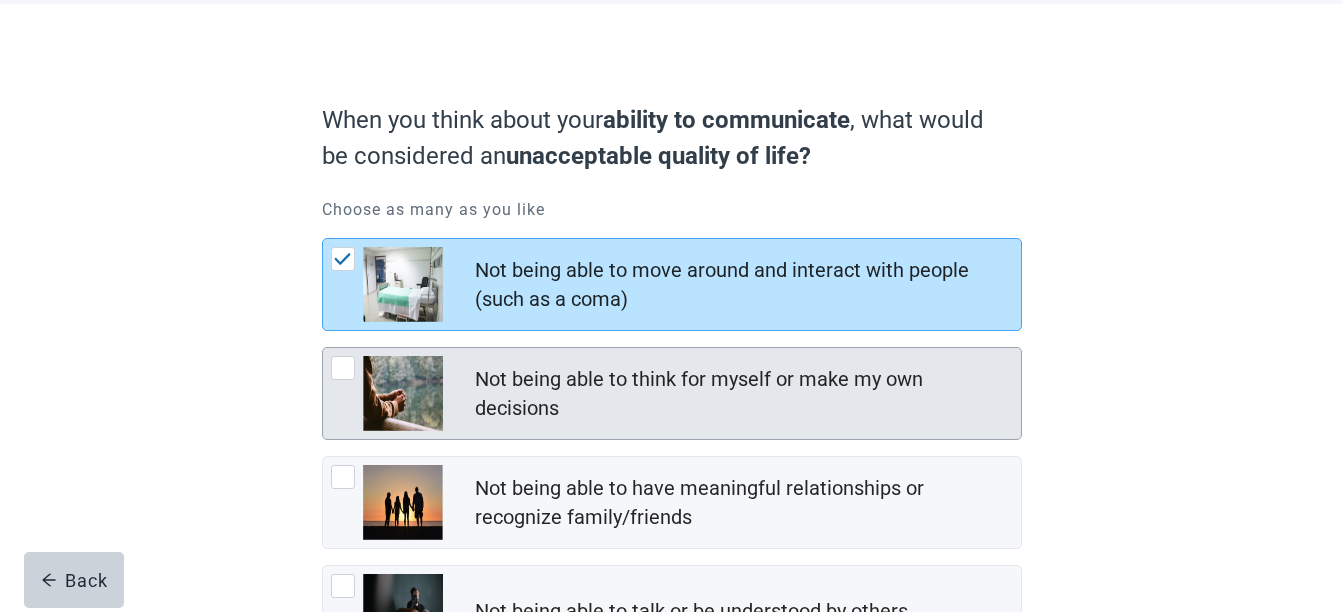 click at bounding box center [343, 368] 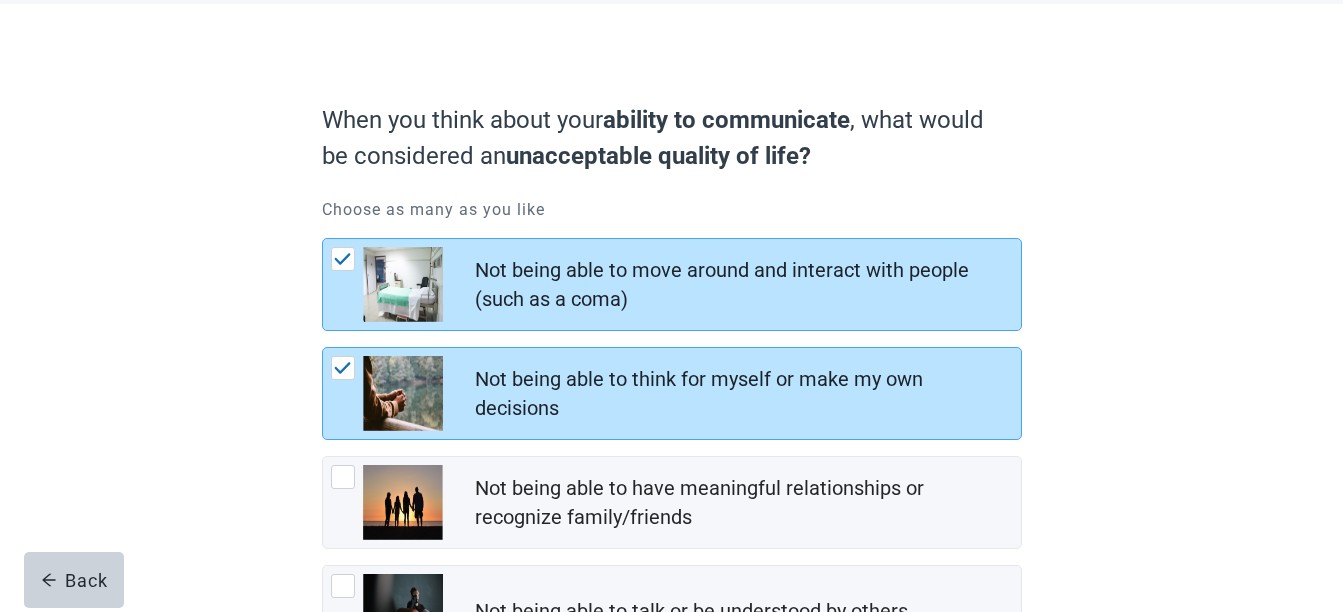 scroll, scrollTop: 200, scrollLeft: 0, axis: vertical 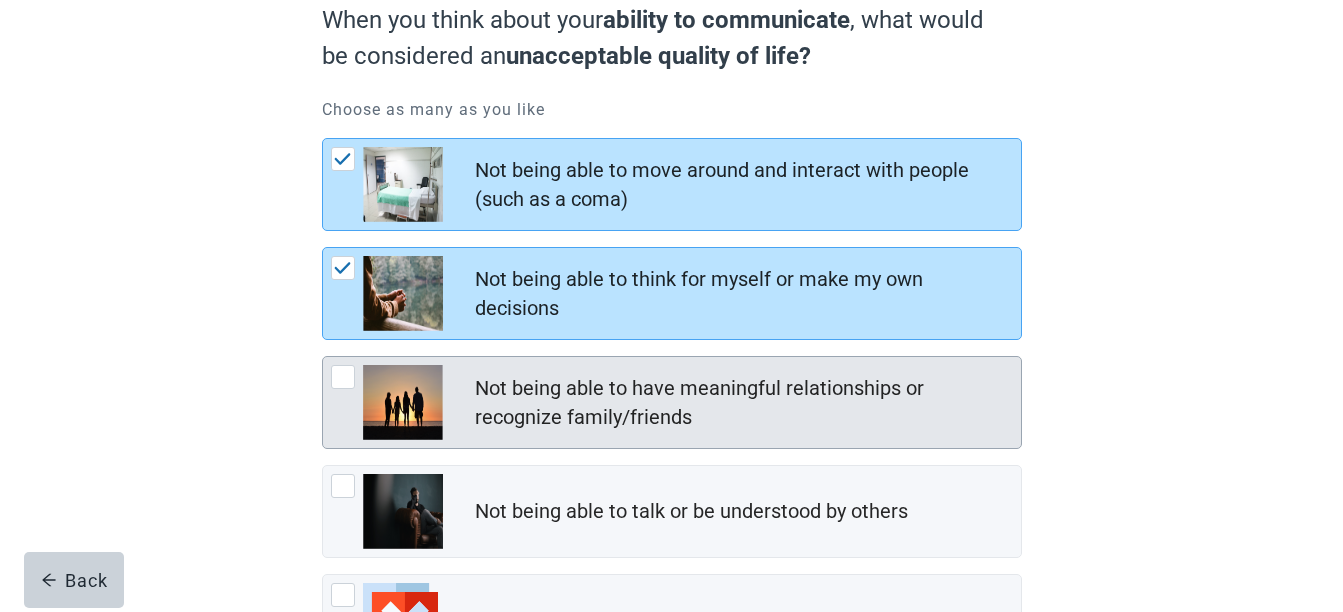 click at bounding box center [343, 377] 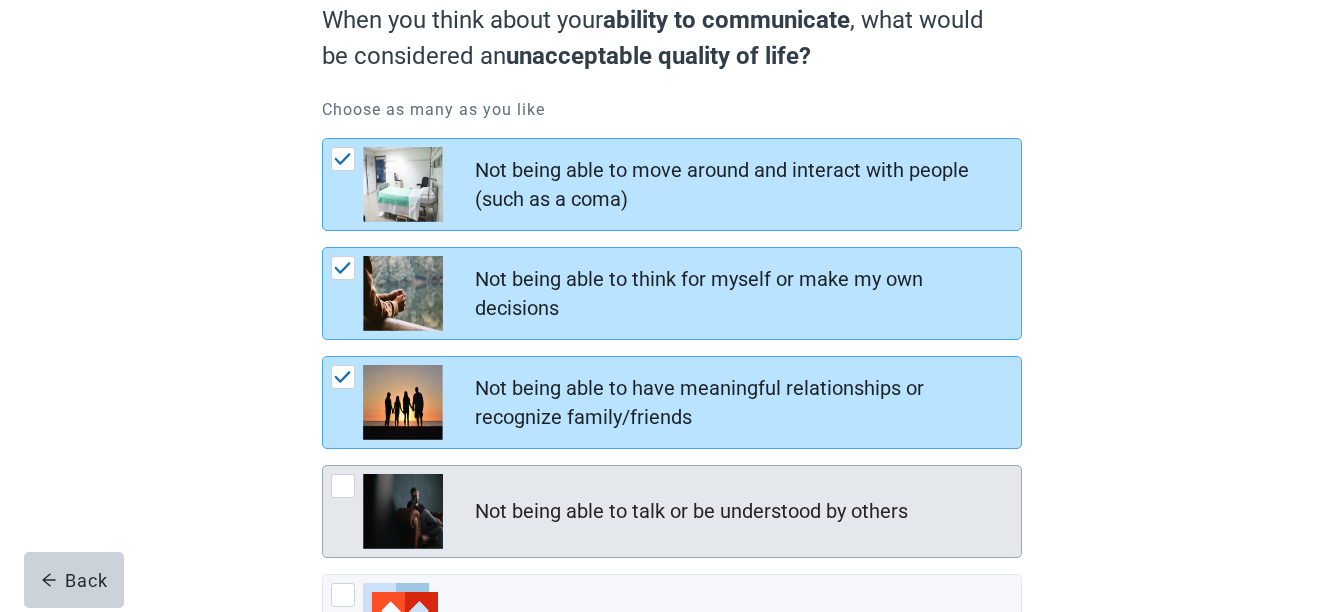 click at bounding box center [343, 486] 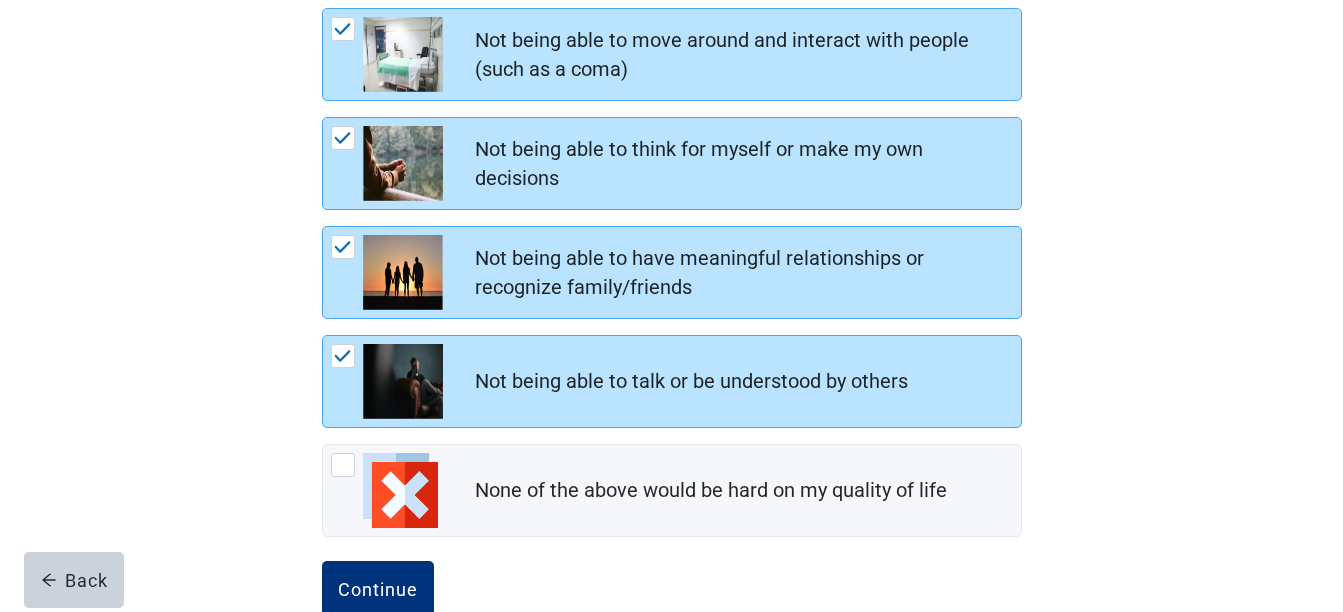 scroll, scrollTop: 379, scrollLeft: 0, axis: vertical 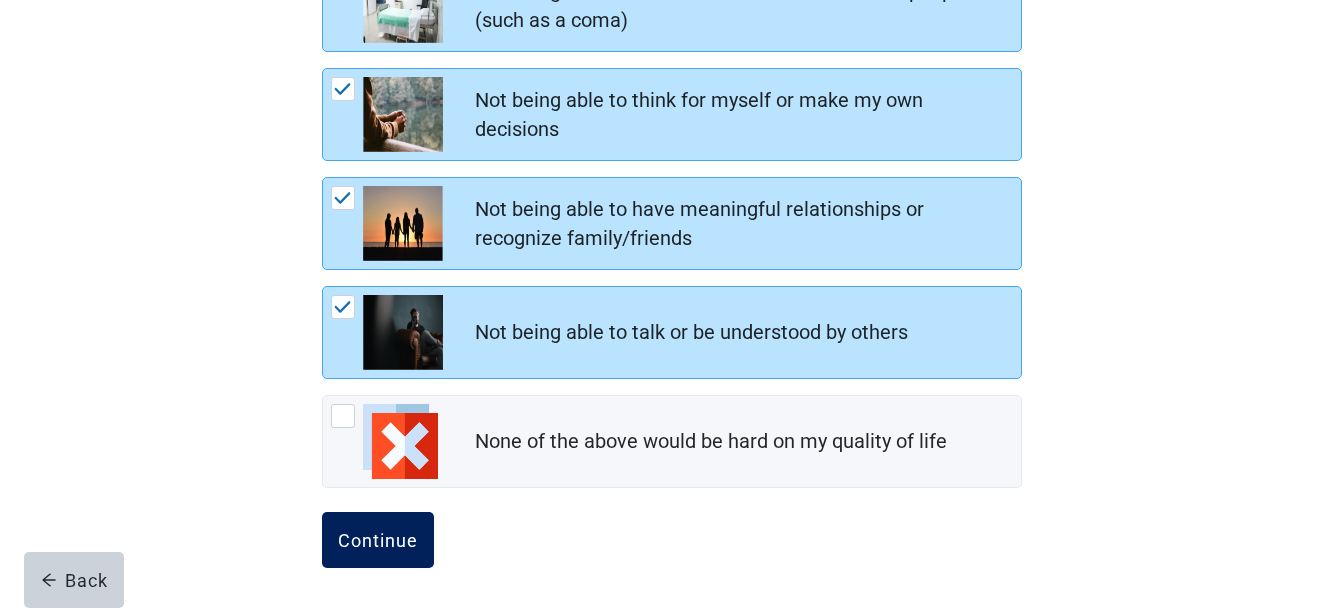click on "Continue" at bounding box center [378, 540] 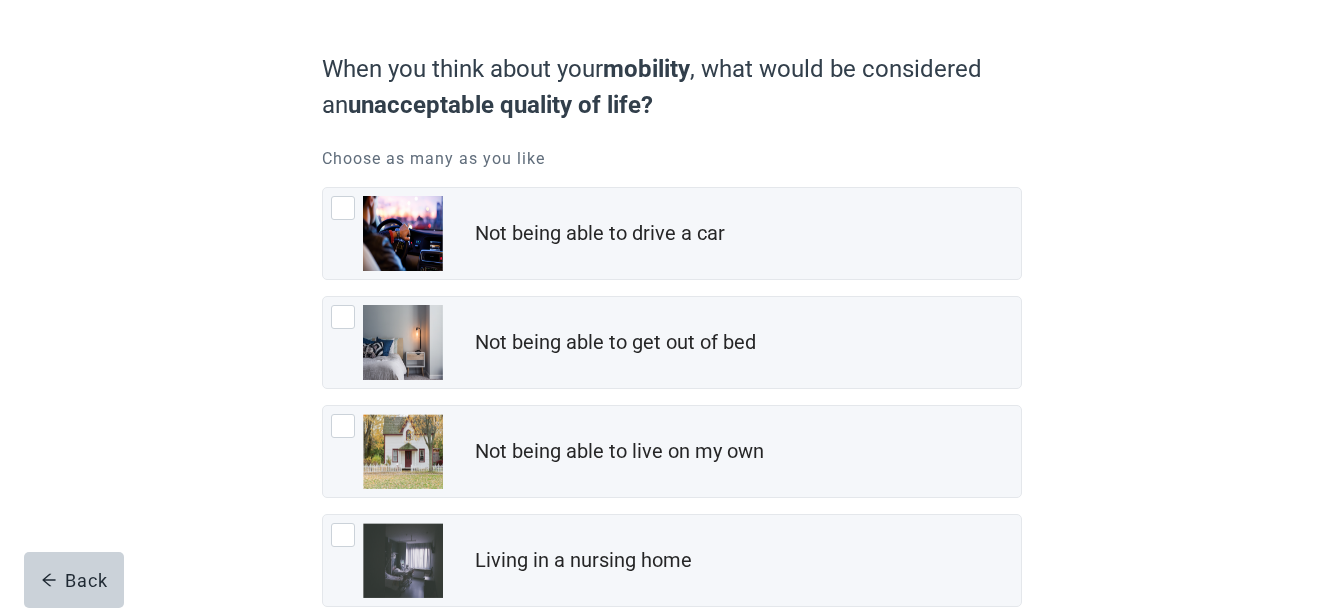 scroll, scrollTop: 200, scrollLeft: 0, axis: vertical 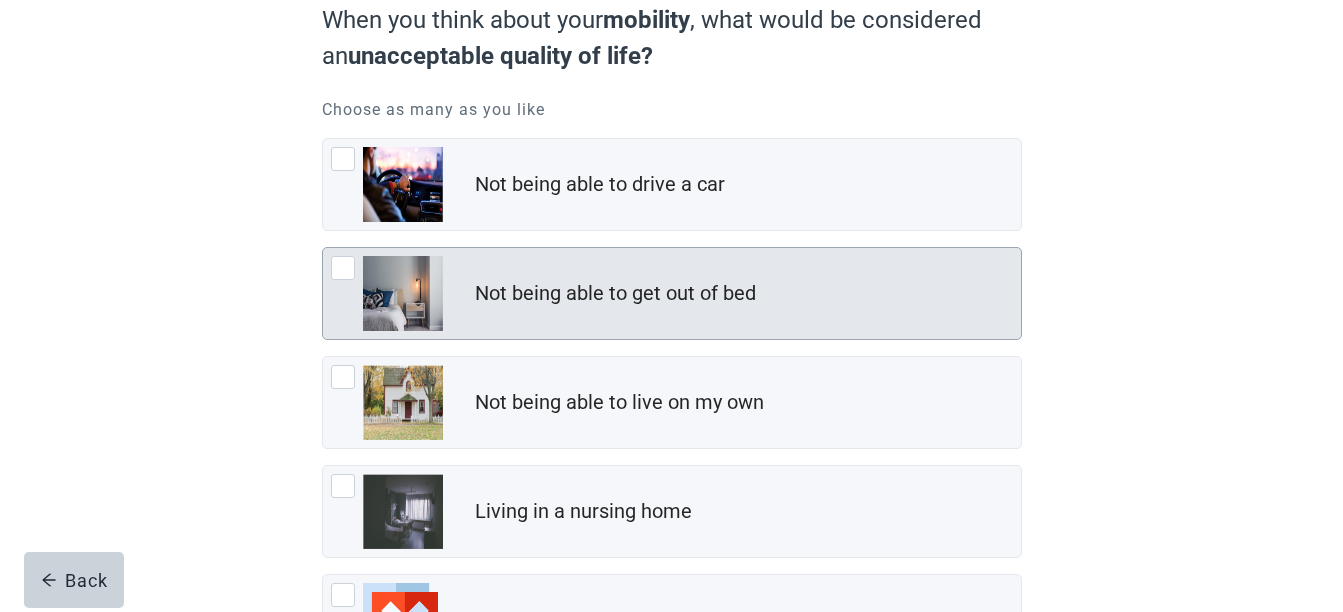 click at bounding box center [343, 268] 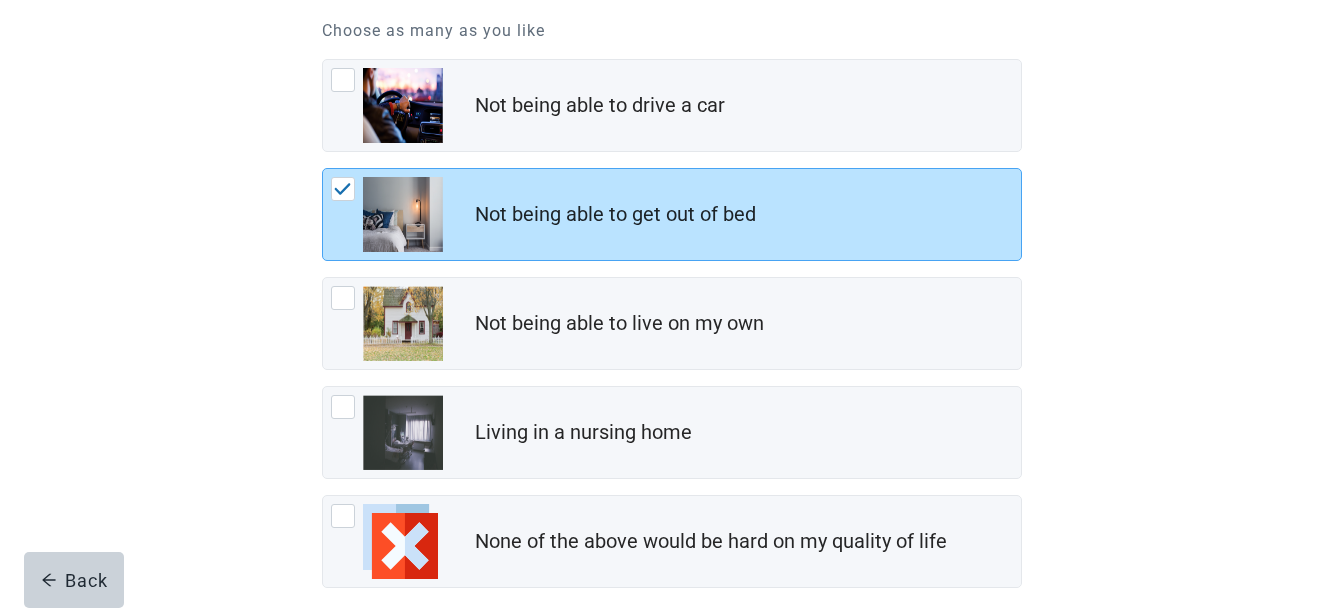 scroll, scrollTop: 379, scrollLeft: 0, axis: vertical 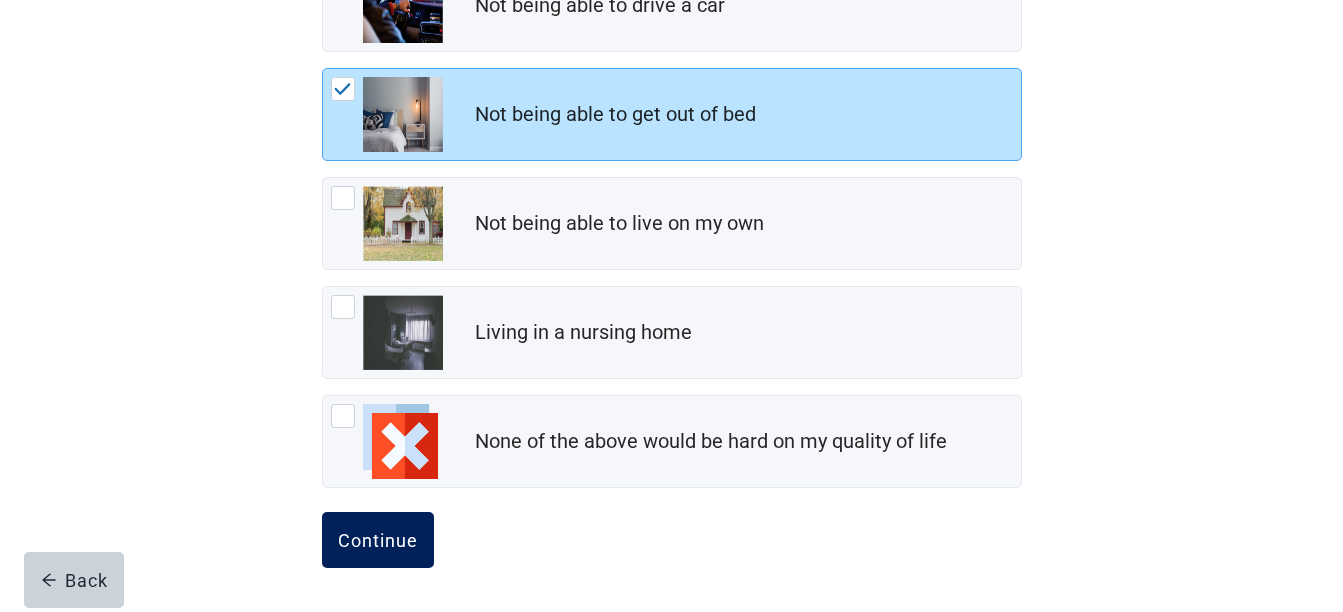 click on "Continue" at bounding box center [378, 540] 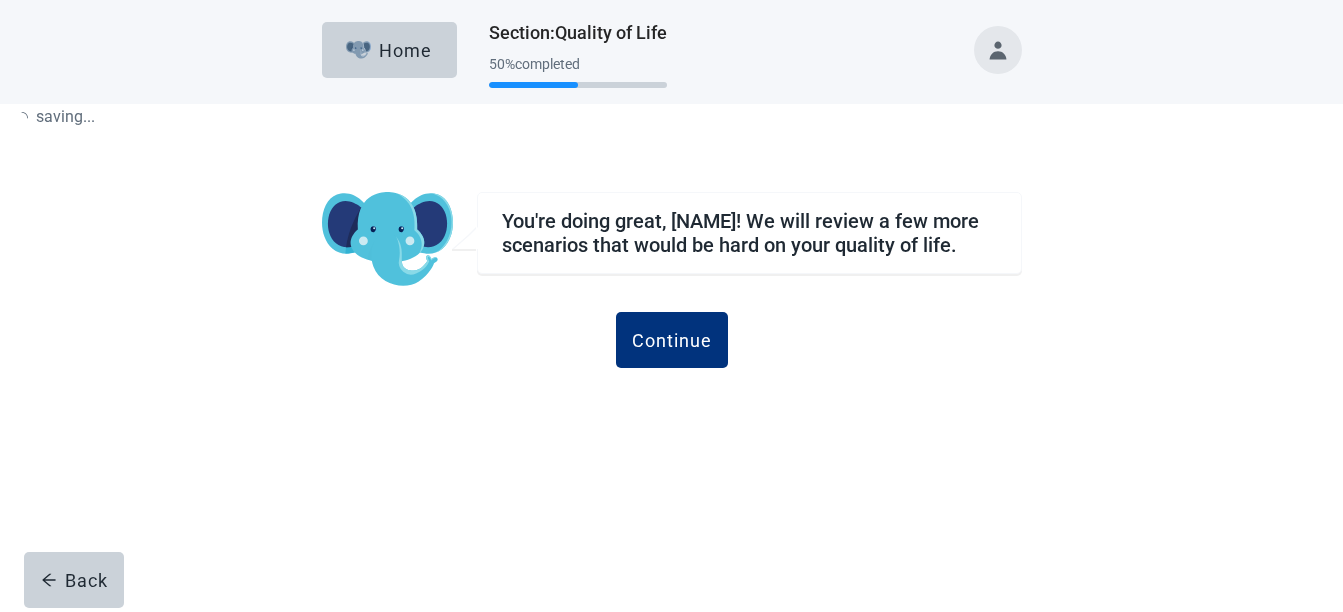 scroll, scrollTop: 0, scrollLeft: 0, axis: both 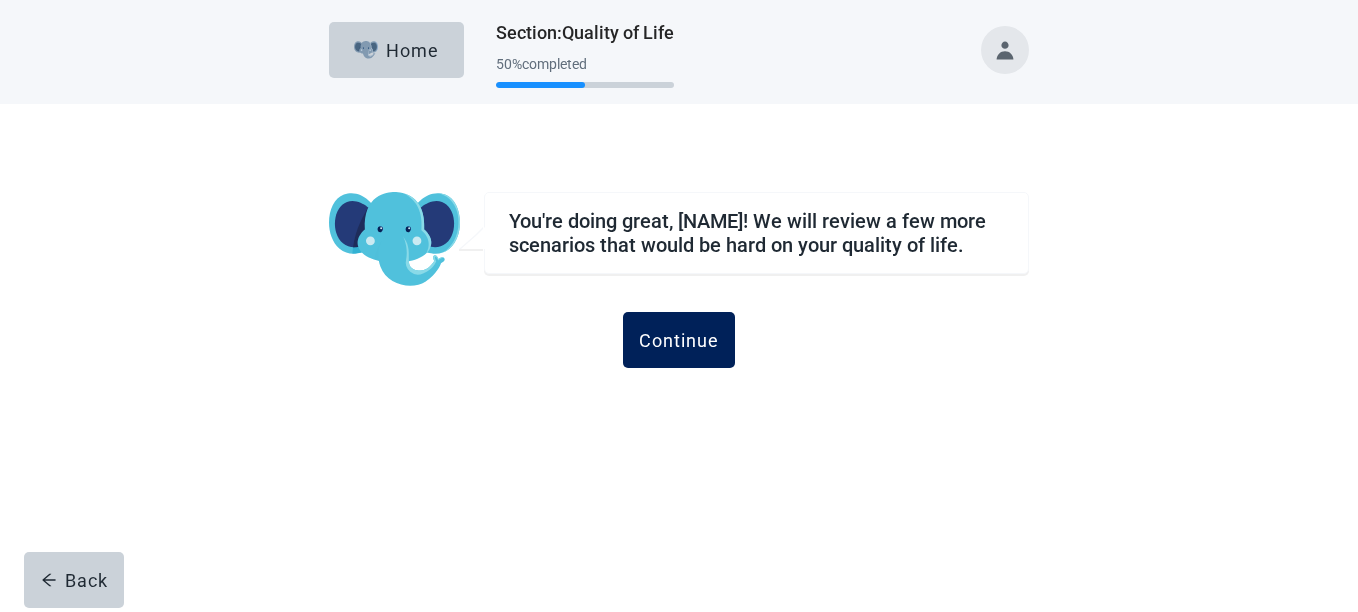 click on "Continue" at bounding box center [679, 340] 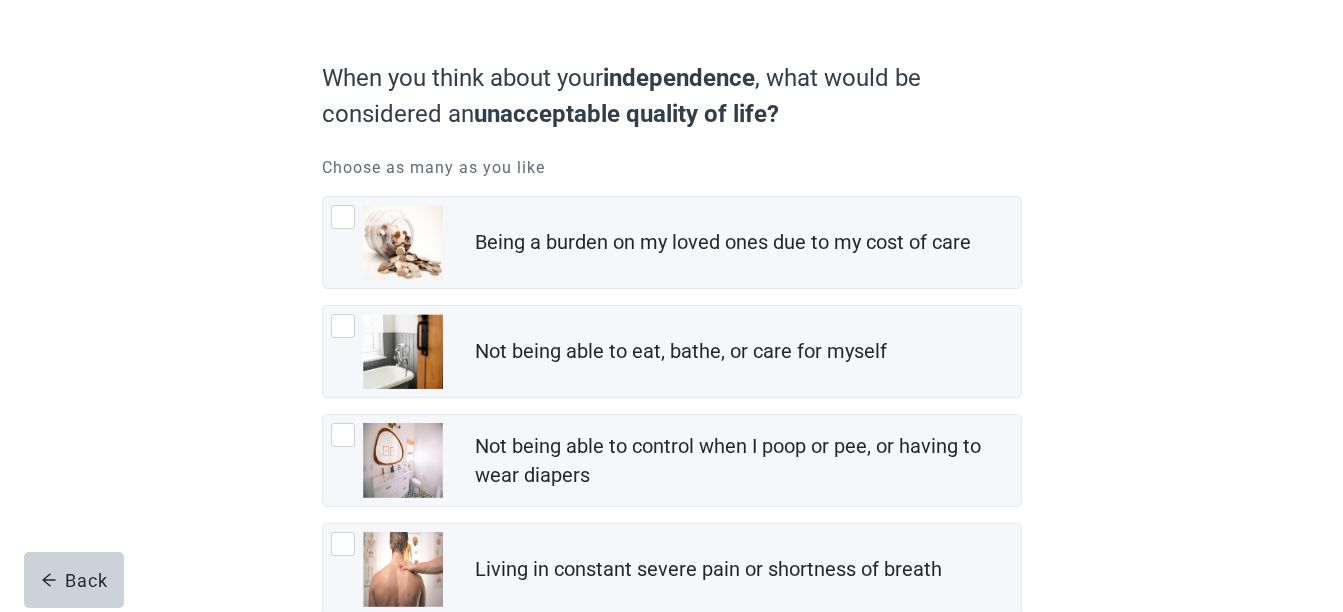 scroll, scrollTop: 200, scrollLeft: 0, axis: vertical 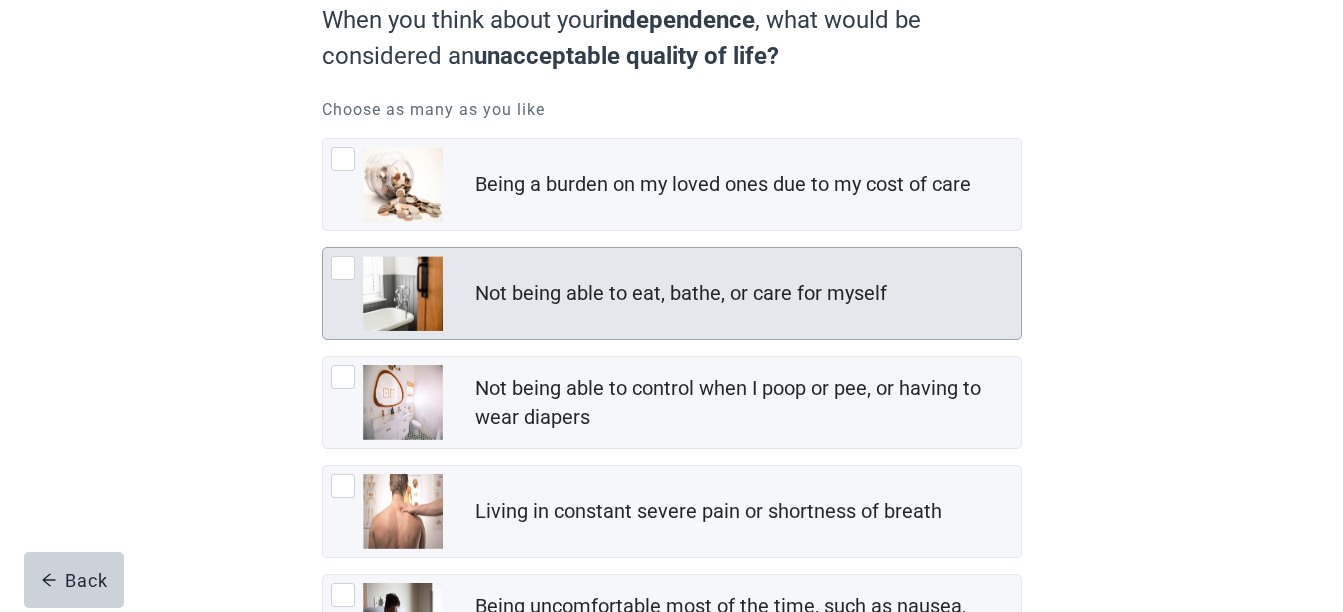 click at bounding box center [343, 268] 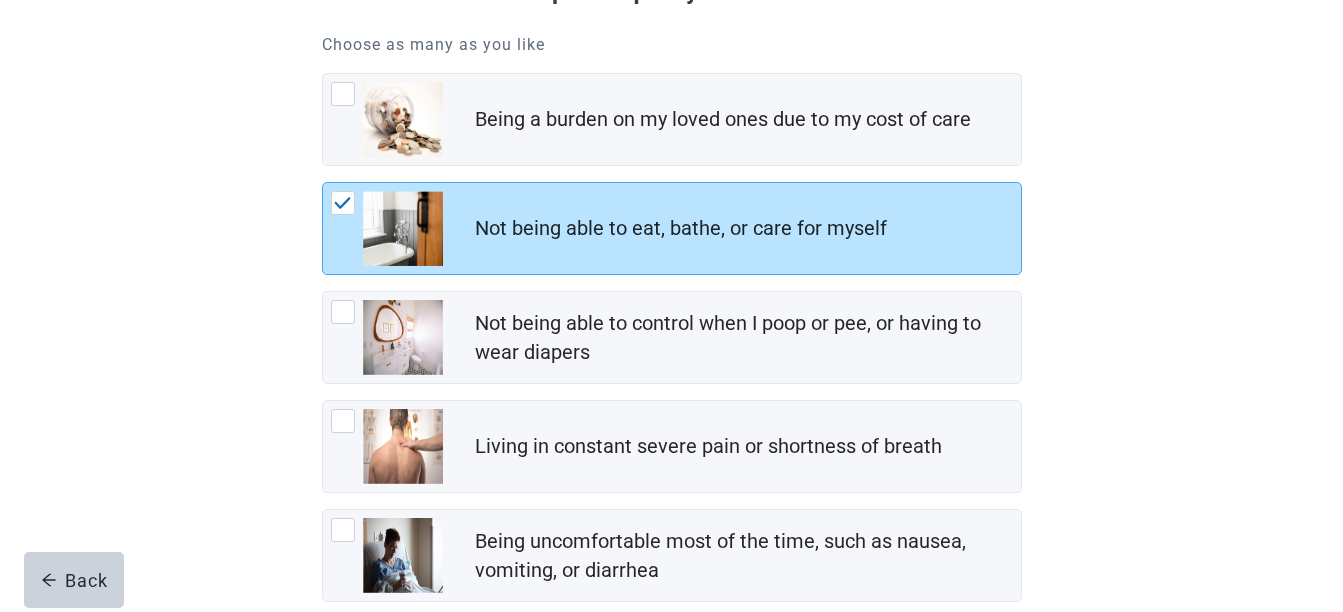 scroll, scrollTop: 300, scrollLeft: 0, axis: vertical 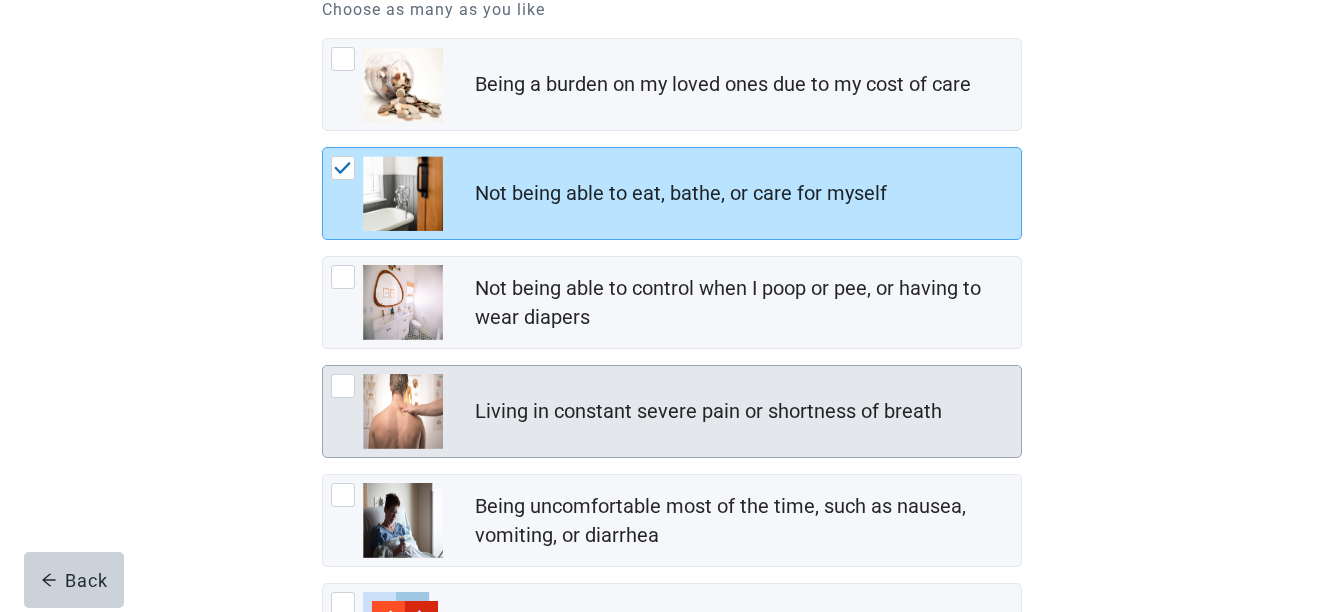 click at bounding box center [343, 386] 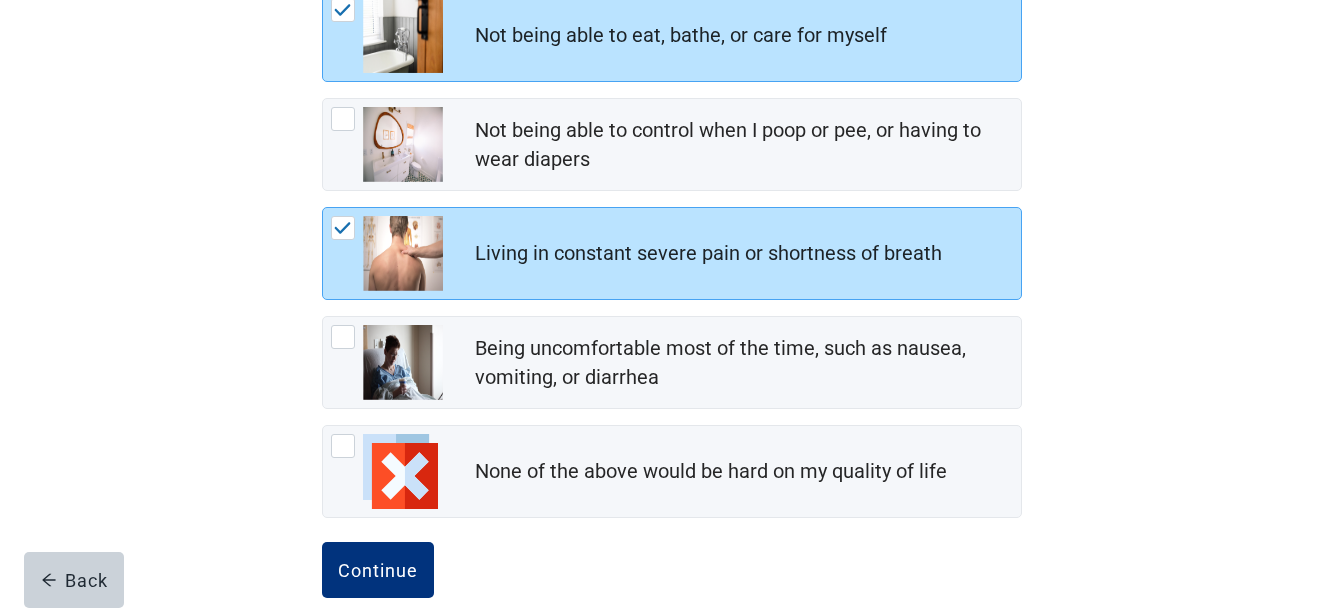 scroll, scrollTop: 488, scrollLeft: 0, axis: vertical 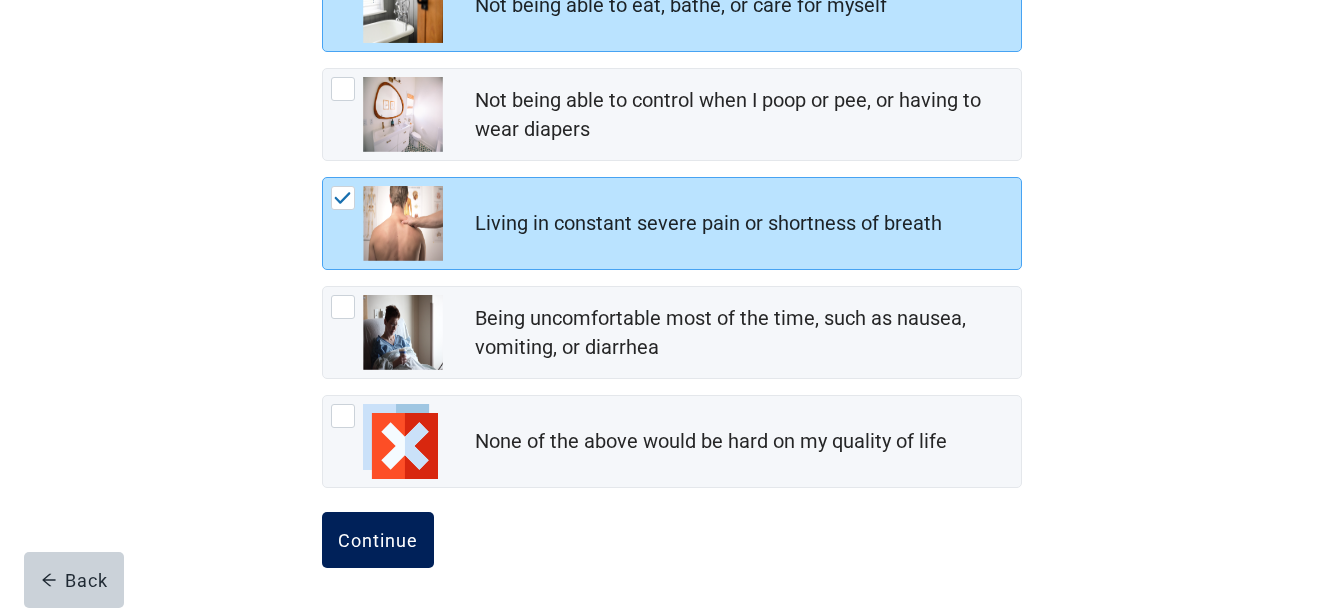 click on "Continue" at bounding box center (378, 540) 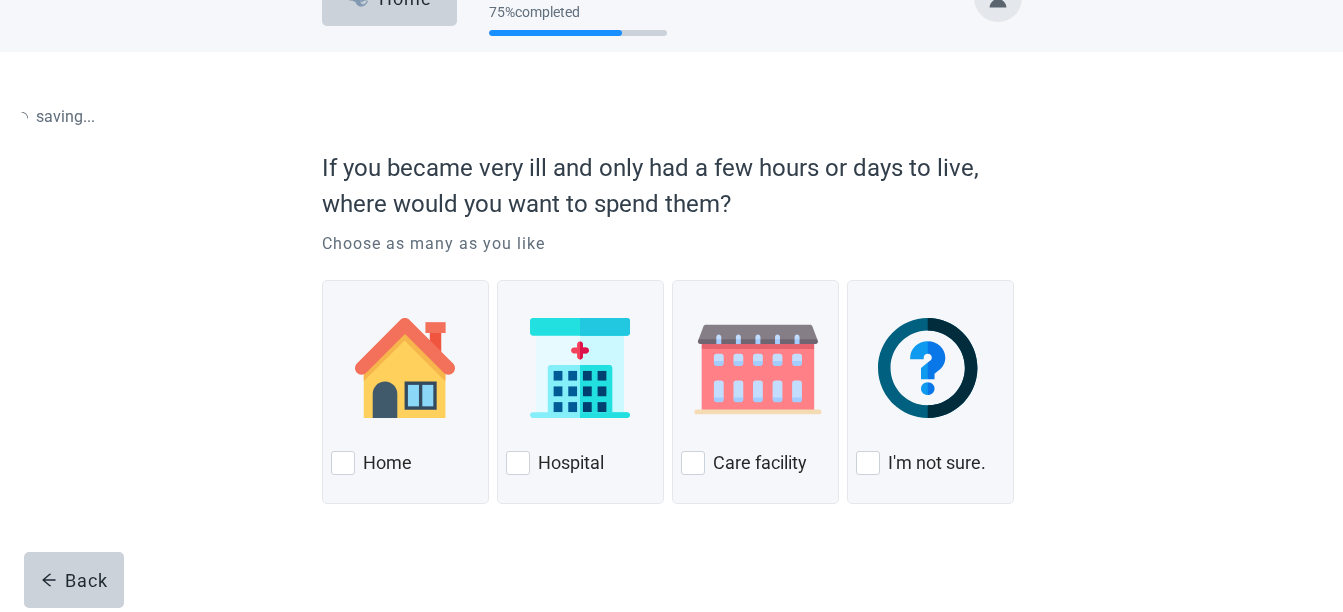 scroll, scrollTop: 0, scrollLeft: 0, axis: both 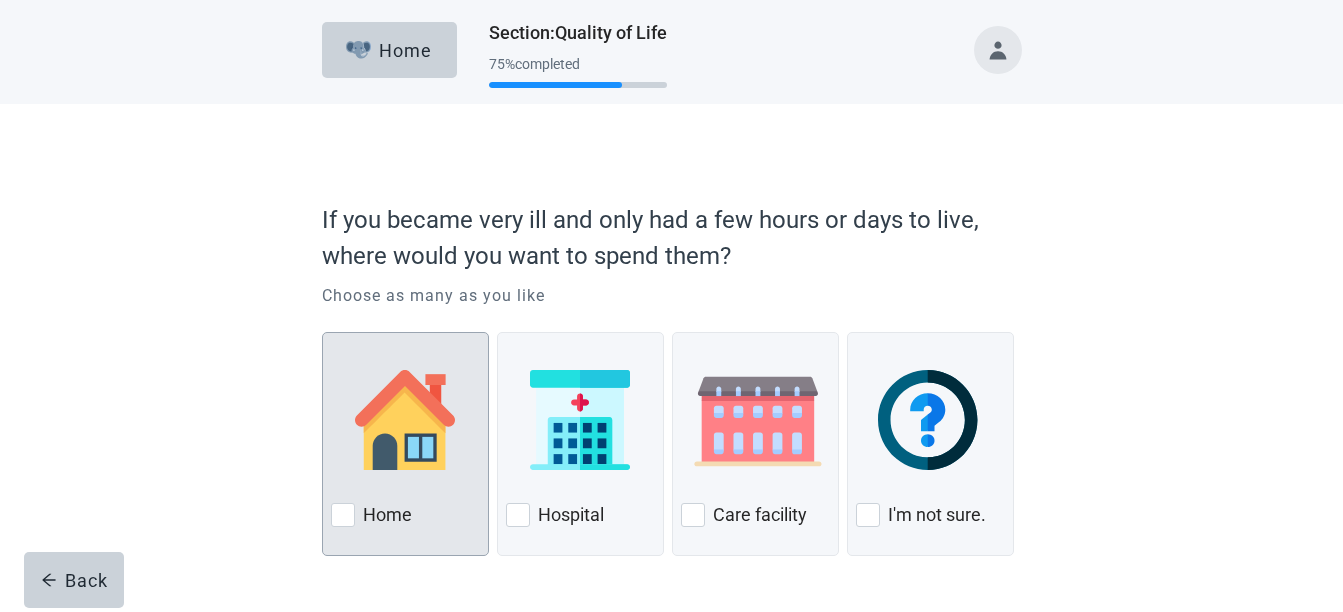 click at bounding box center (343, 515) 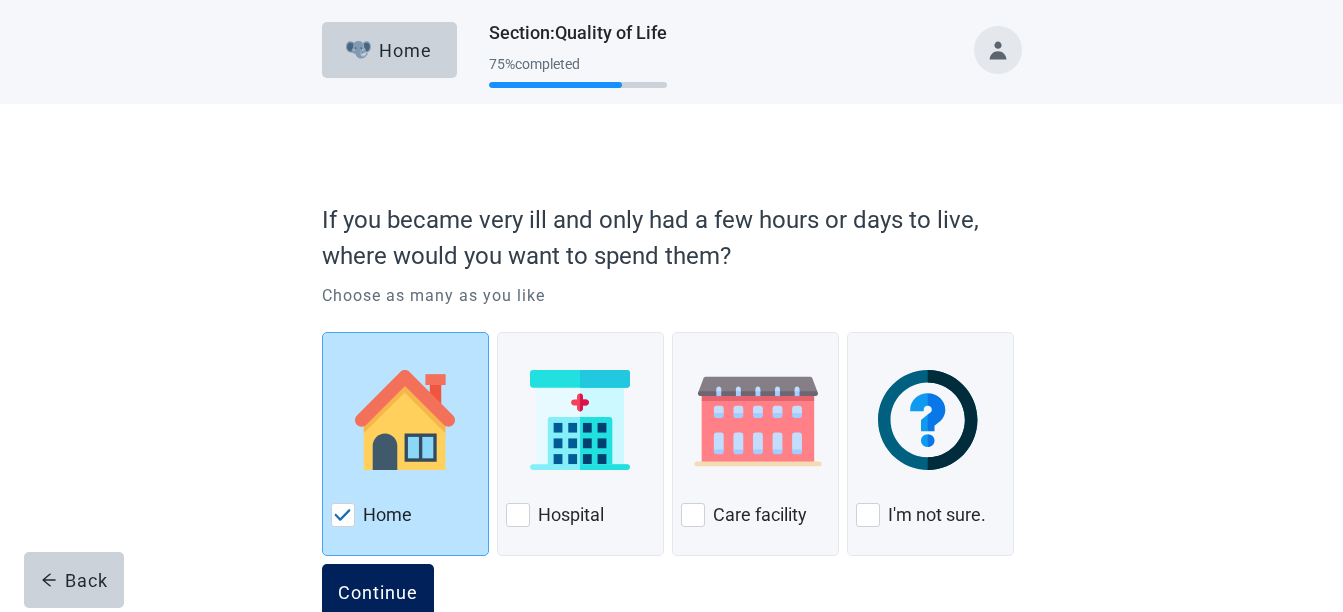 click on "Continue" at bounding box center [378, 592] 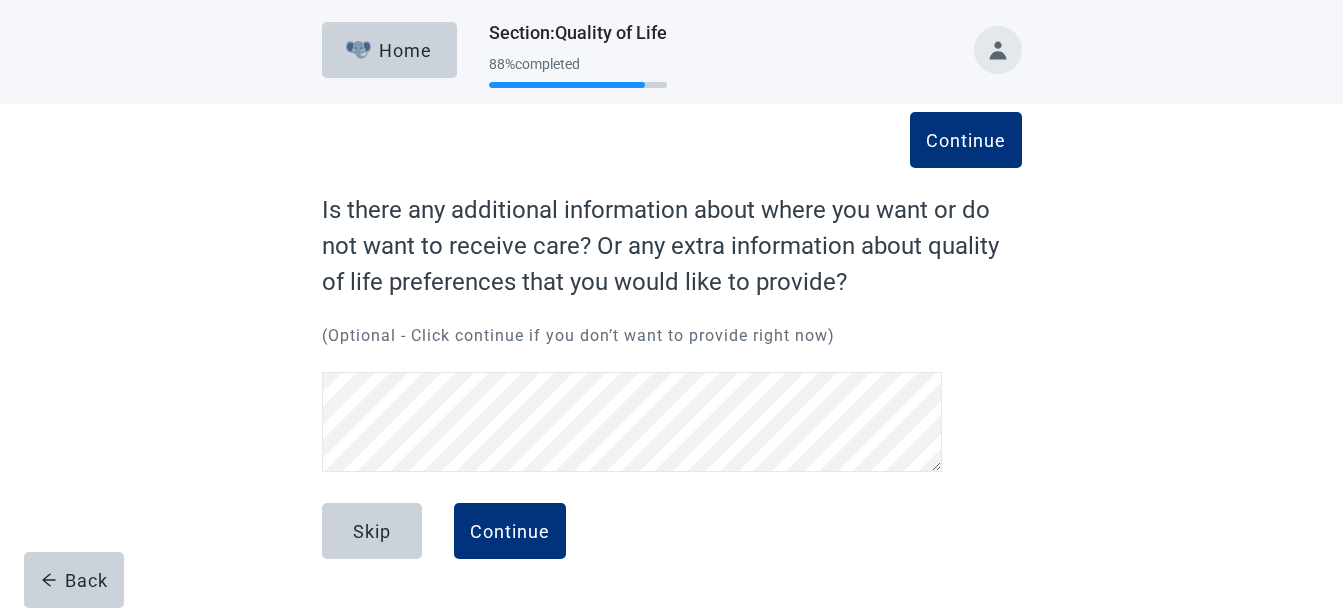 scroll, scrollTop: 0, scrollLeft: 0, axis: both 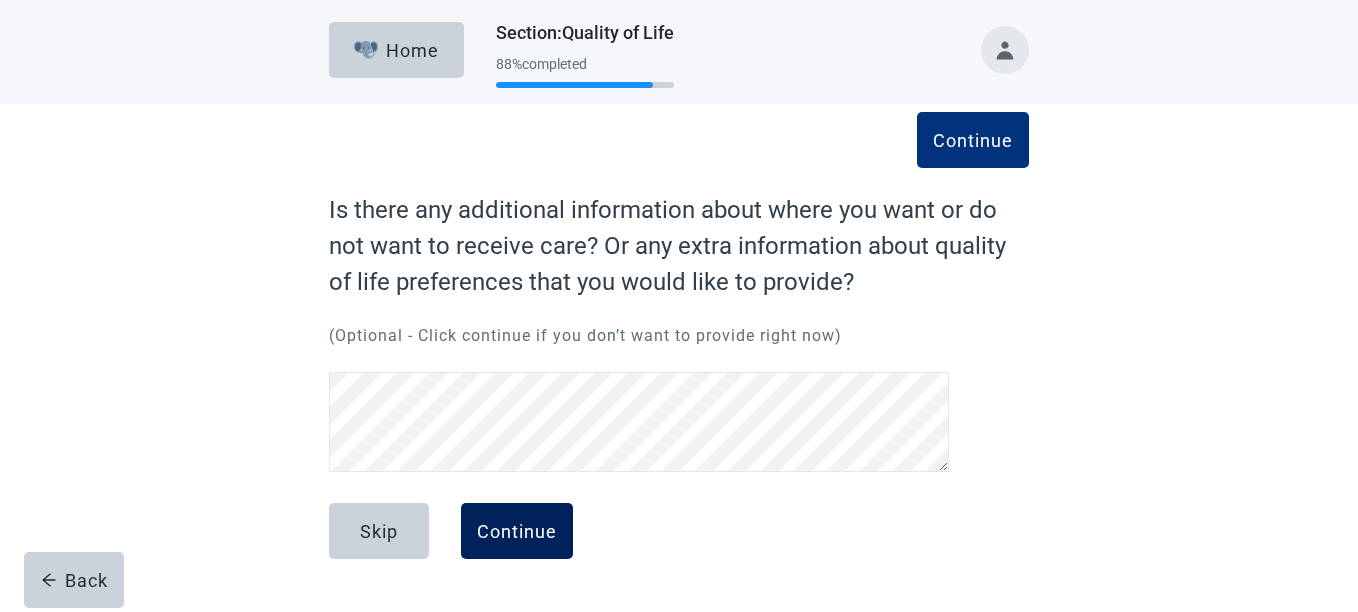 click on "Continue" at bounding box center [517, 531] 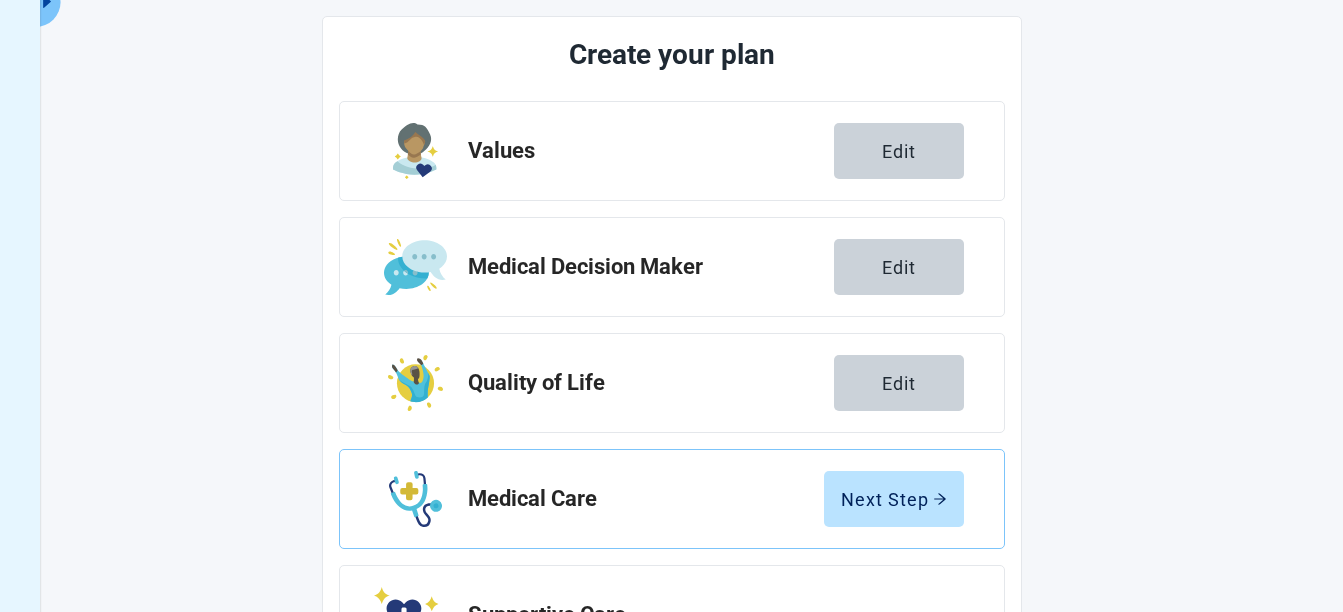 scroll, scrollTop: 0, scrollLeft: 0, axis: both 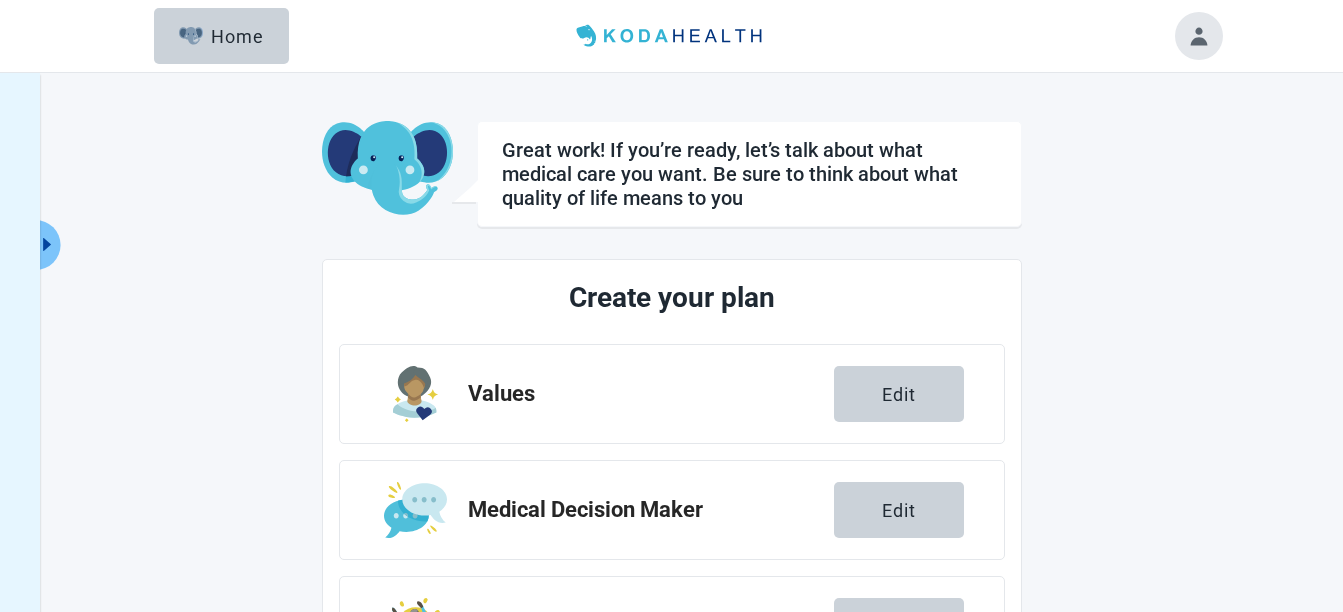 click at bounding box center (1199, 36) 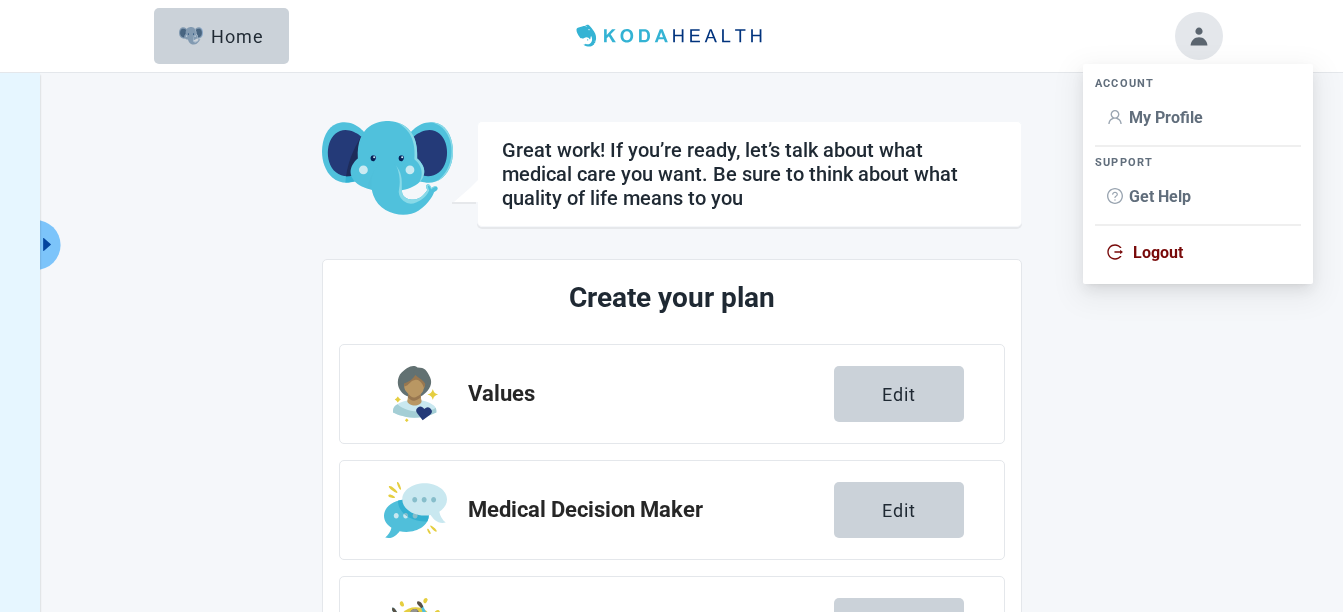 click on "Logout" at bounding box center [1158, 252] 